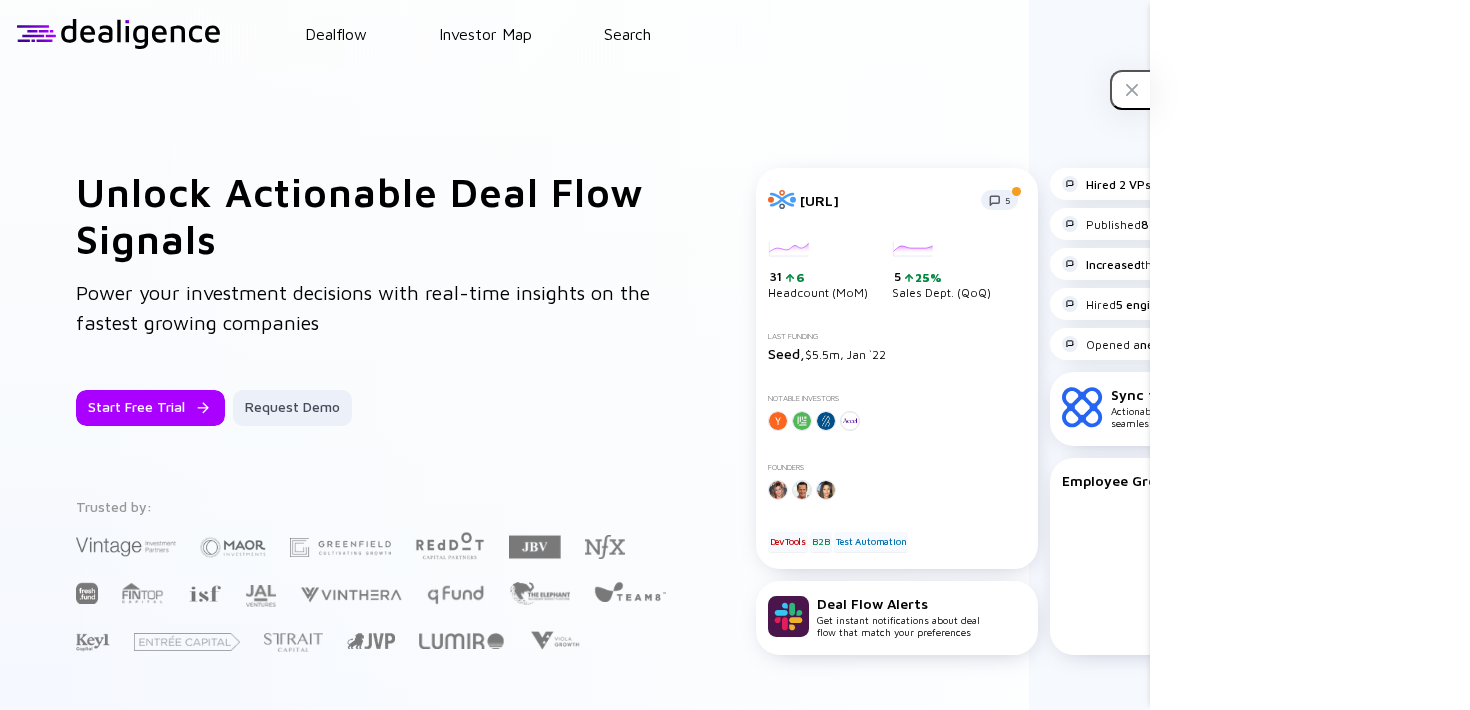 scroll, scrollTop: 0, scrollLeft: 0, axis: both 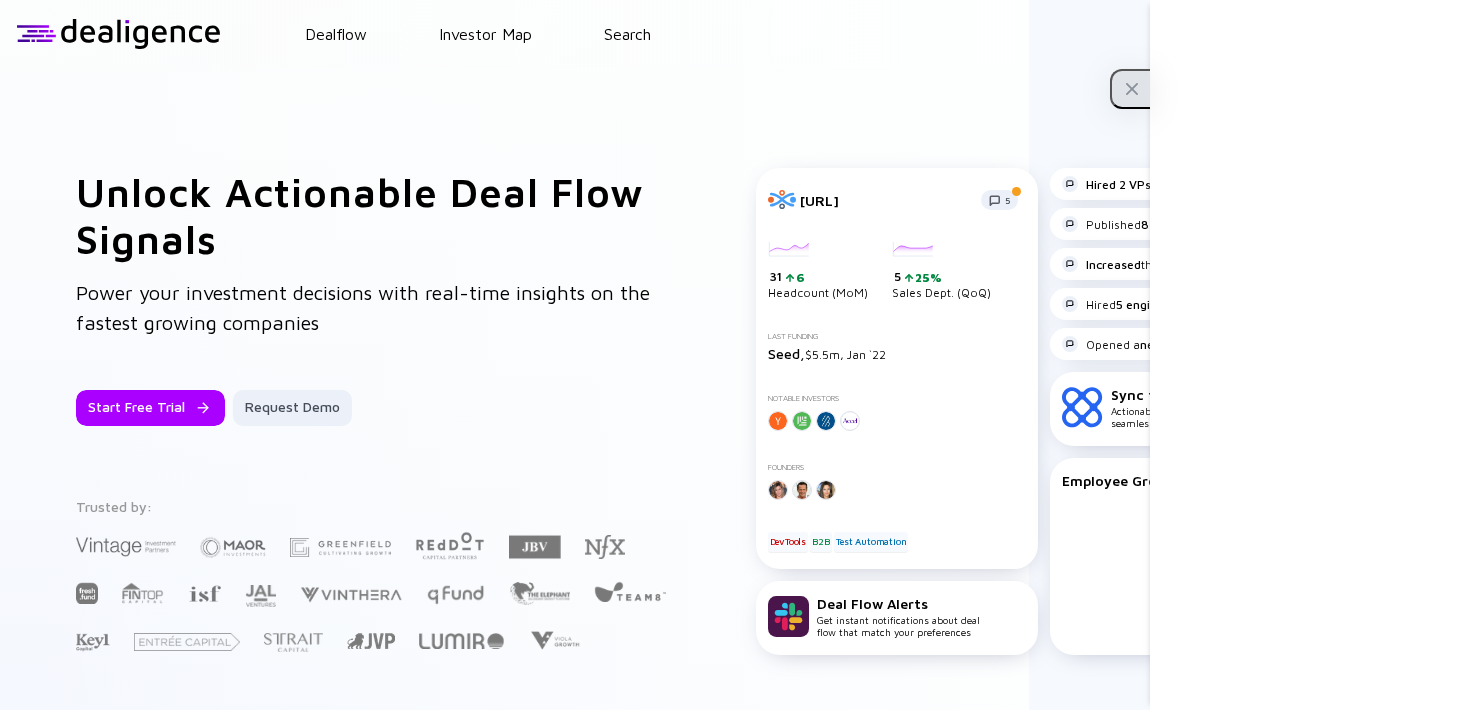 click at bounding box center (1130, 89) 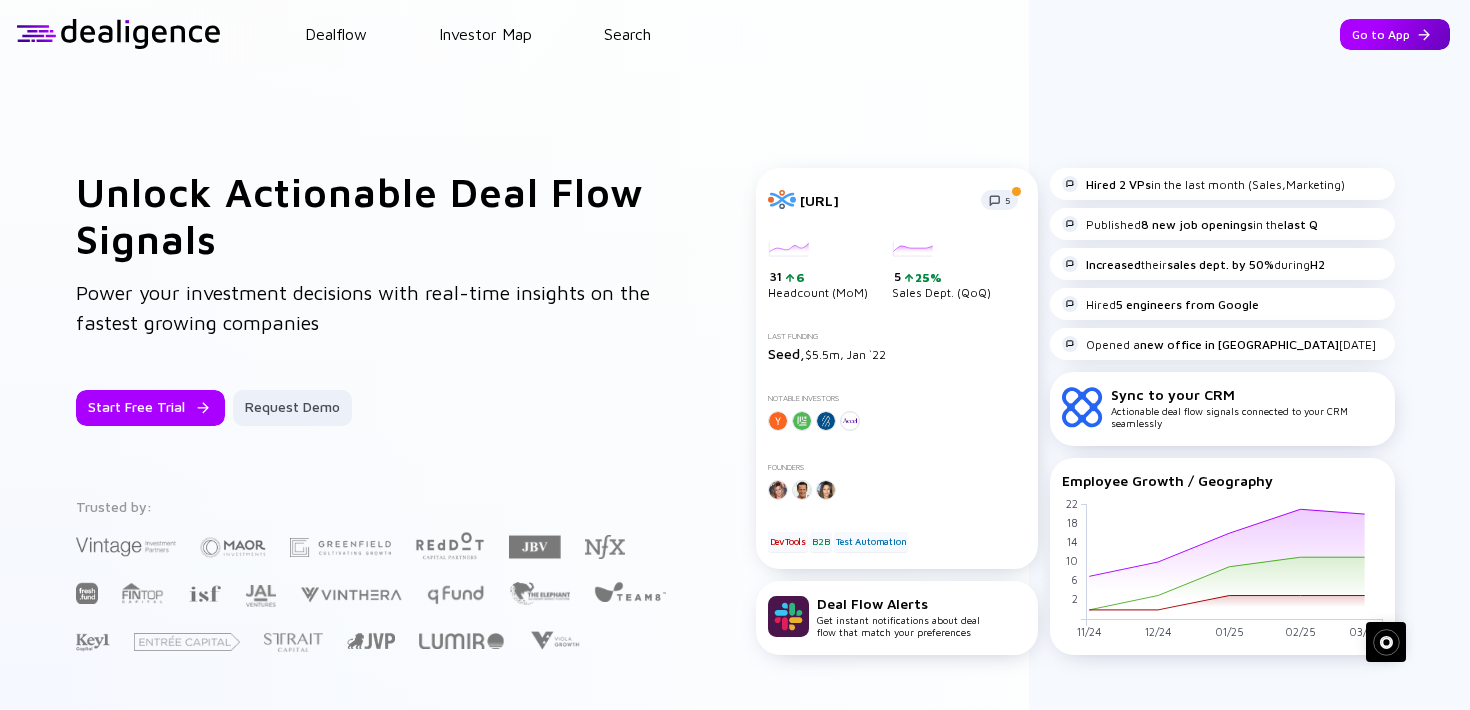 click on "Go to App" at bounding box center [1395, 34] 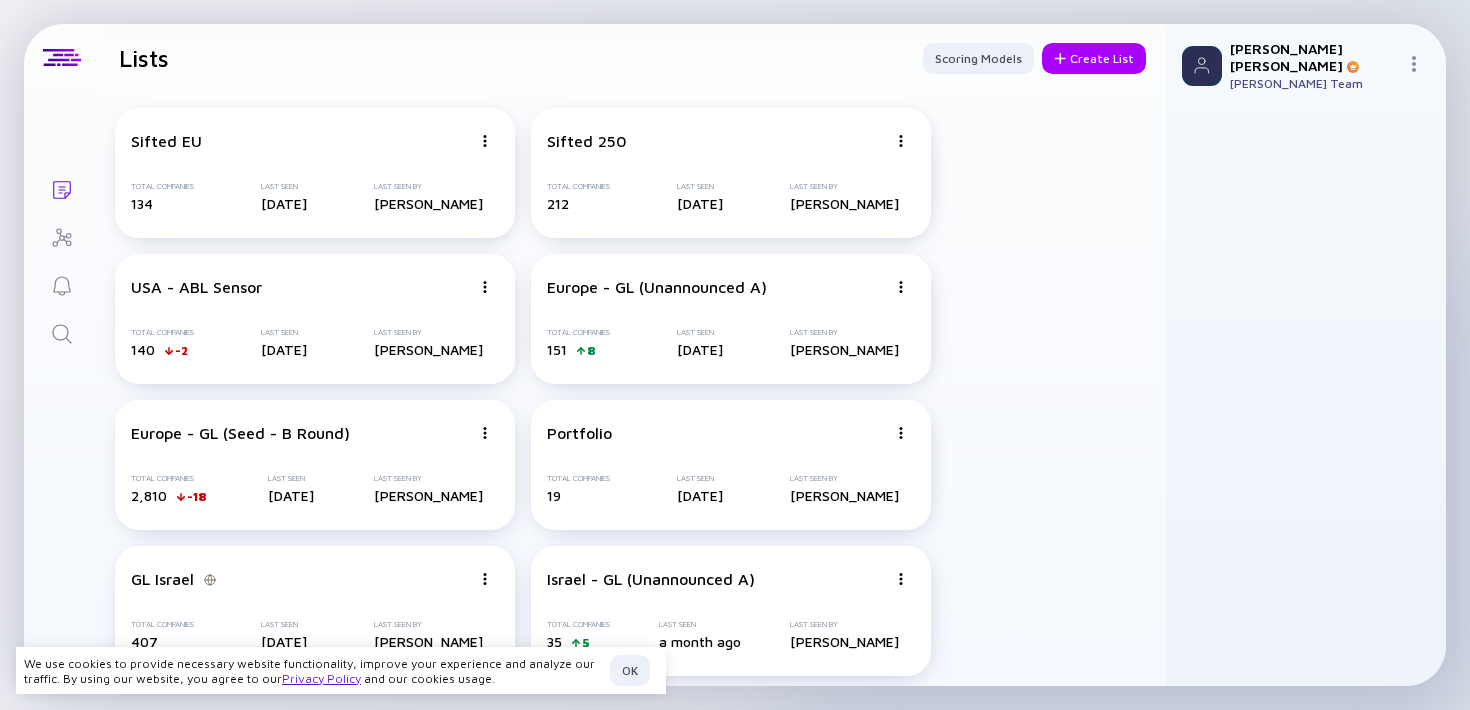 click at bounding box center (61, 332) 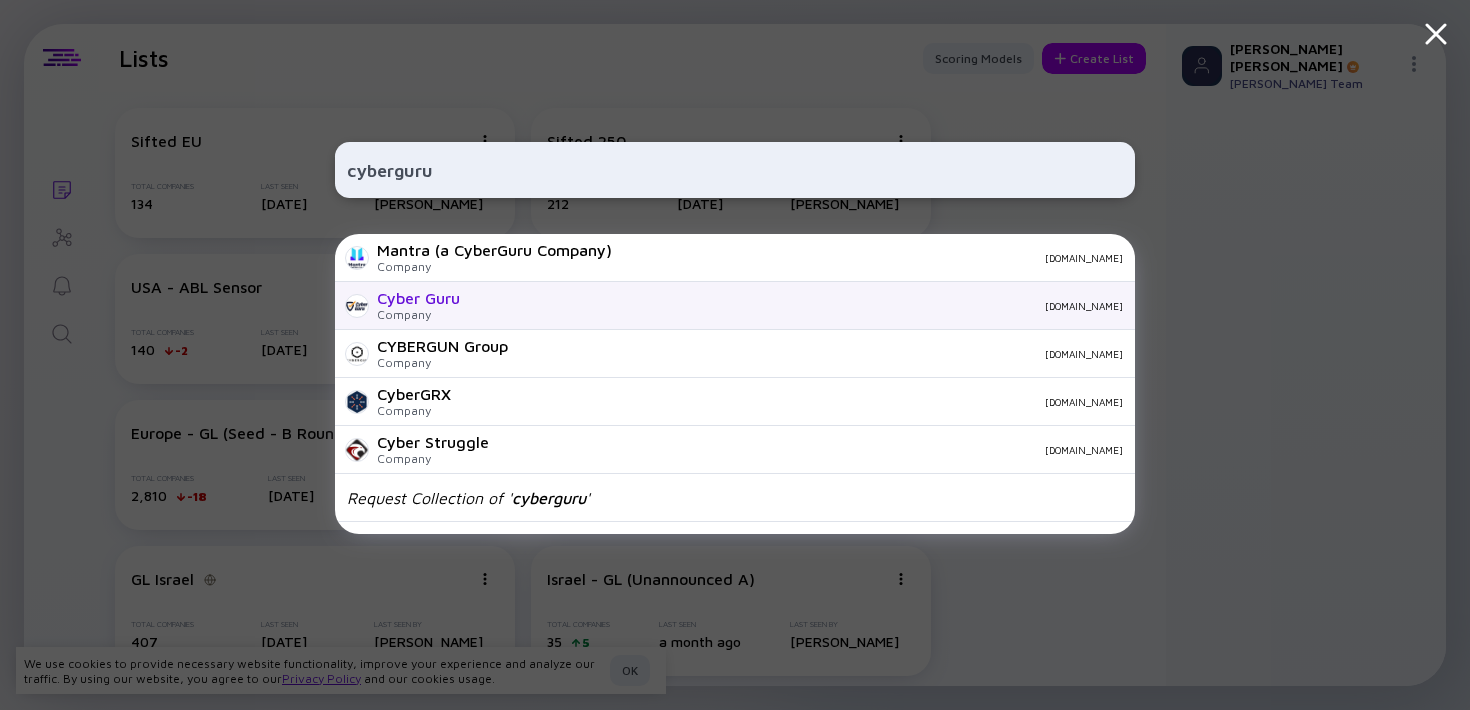 type on "cyberguru" 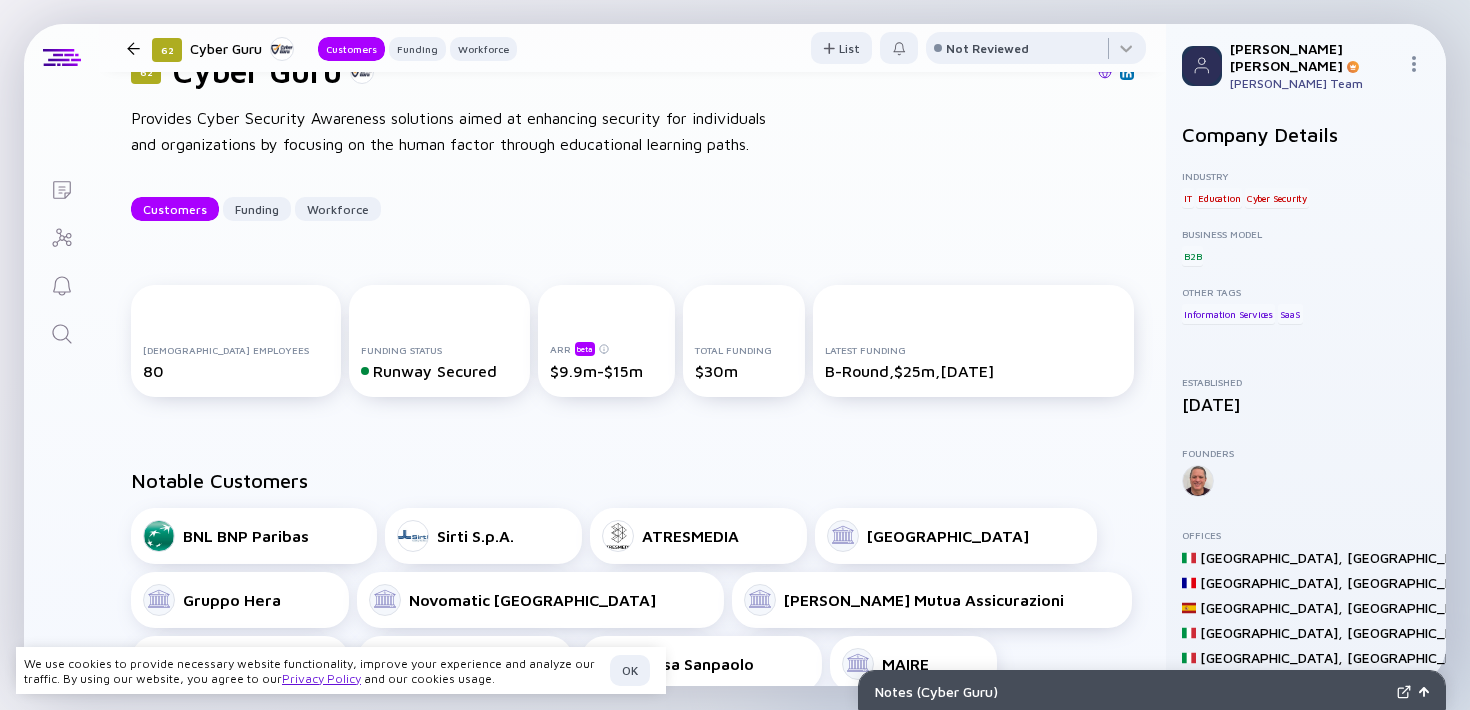scroll, scrollTop: 98, scrollLeft: 0, axis: vertical 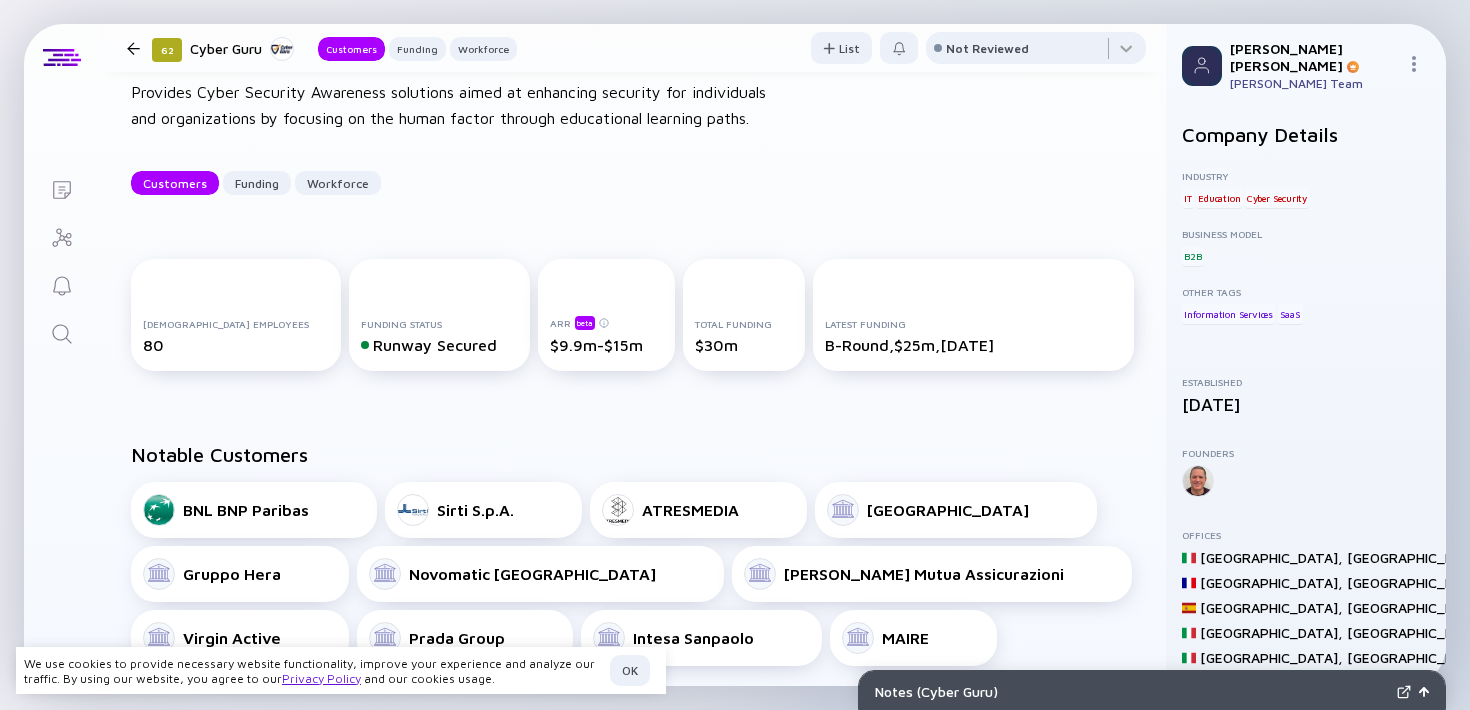 click 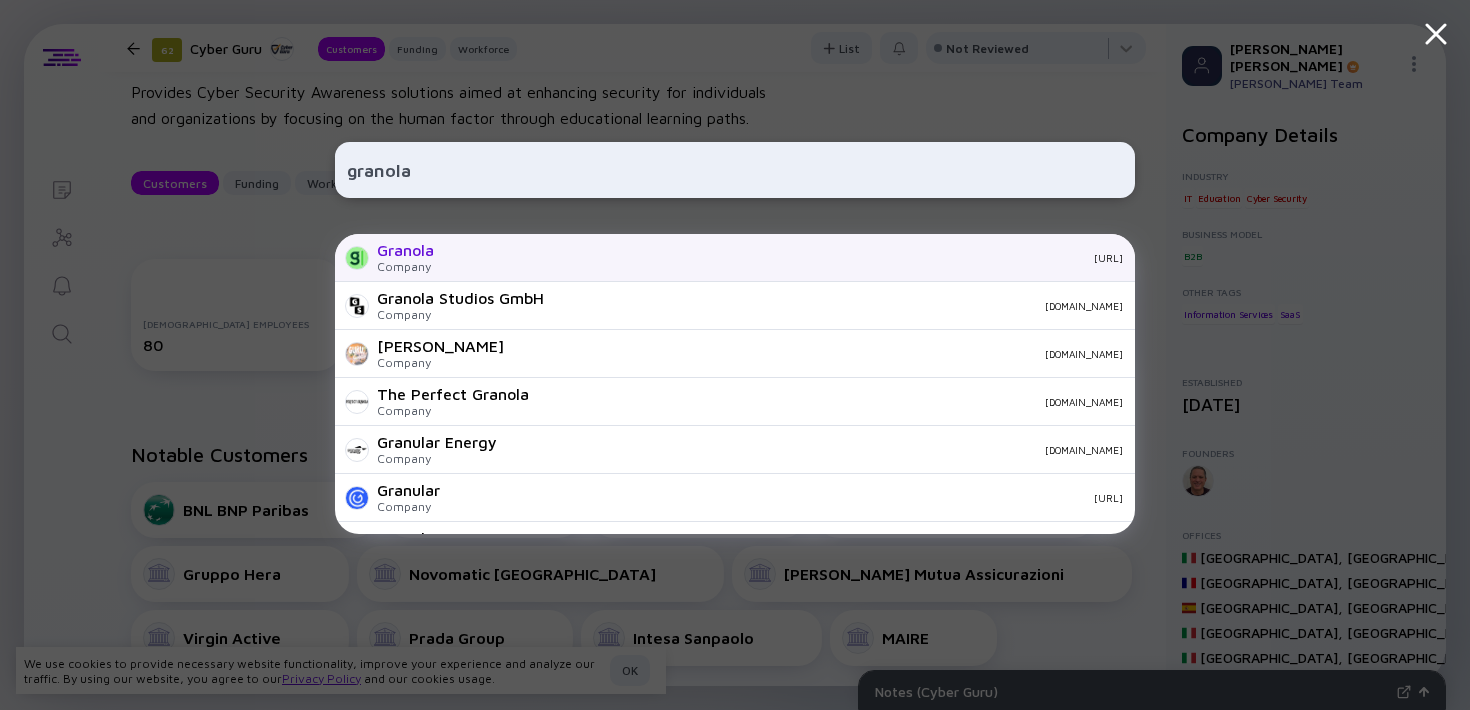 type on "granola" 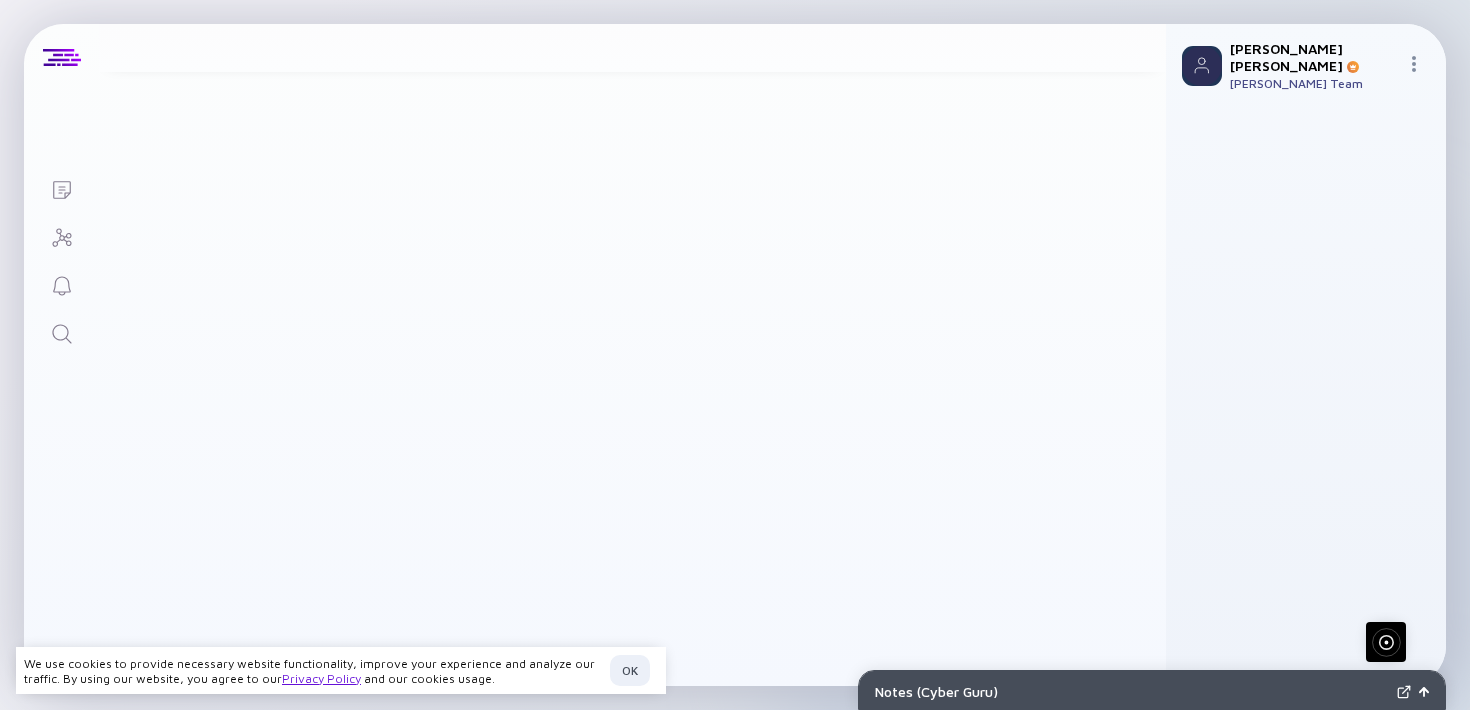 scroll, scrollTop: 0, scrollLeft: 0, axis: both 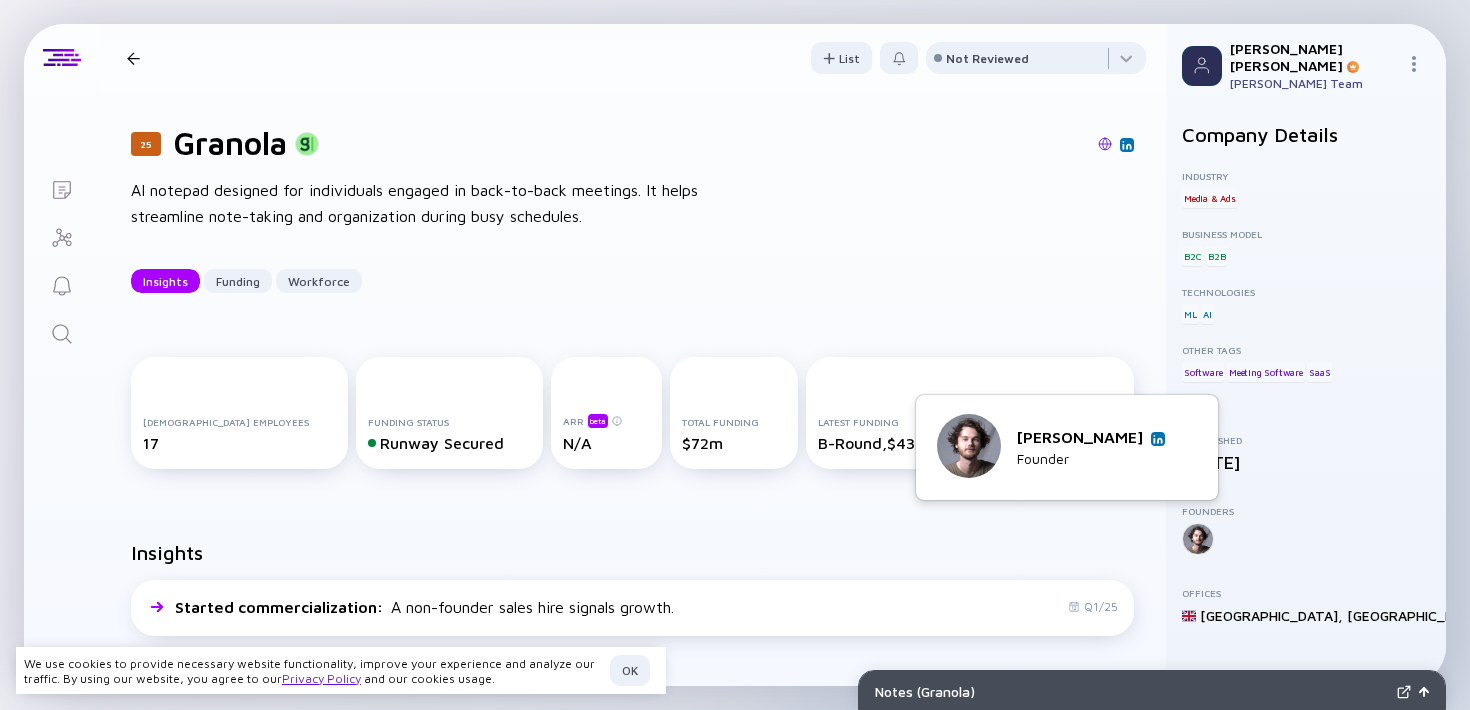 click on "[PERSON_NAME] Founder" at bounding box center (1067, 447) 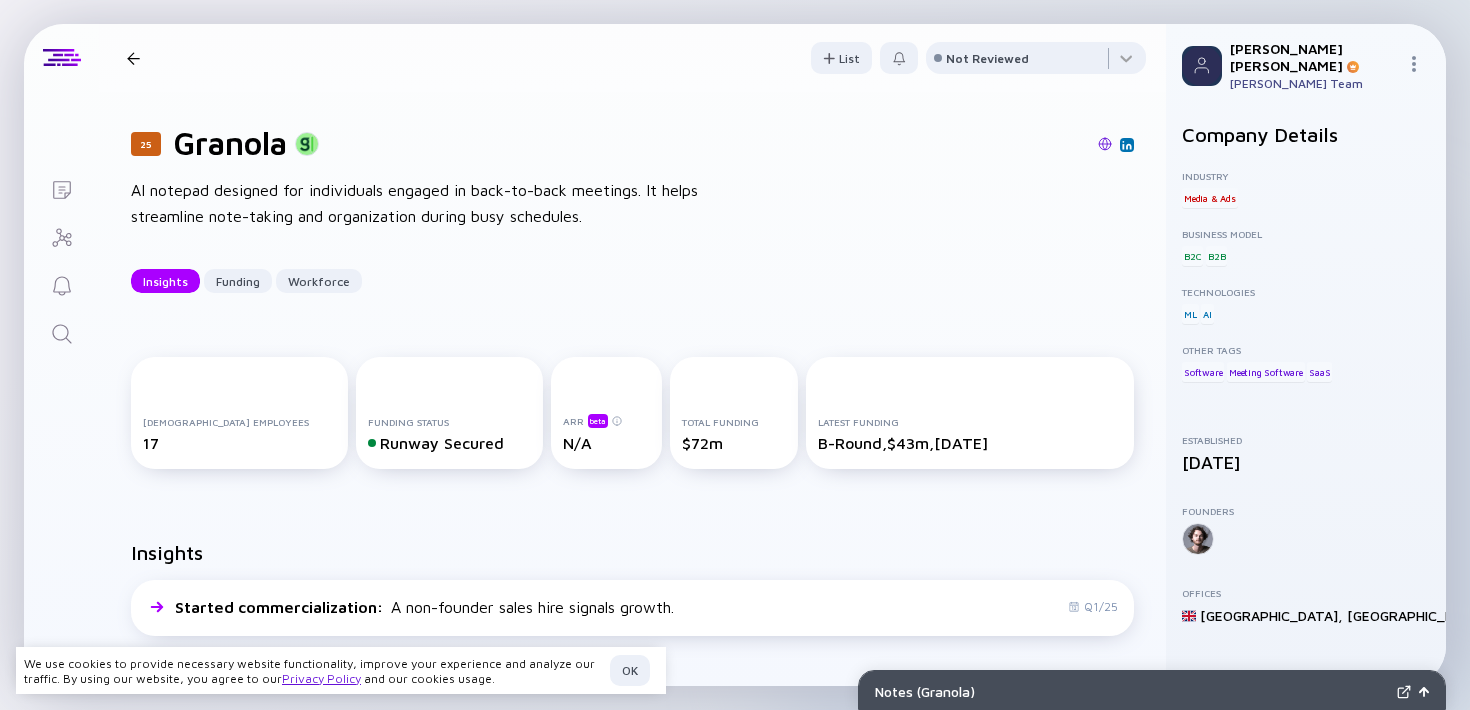 click 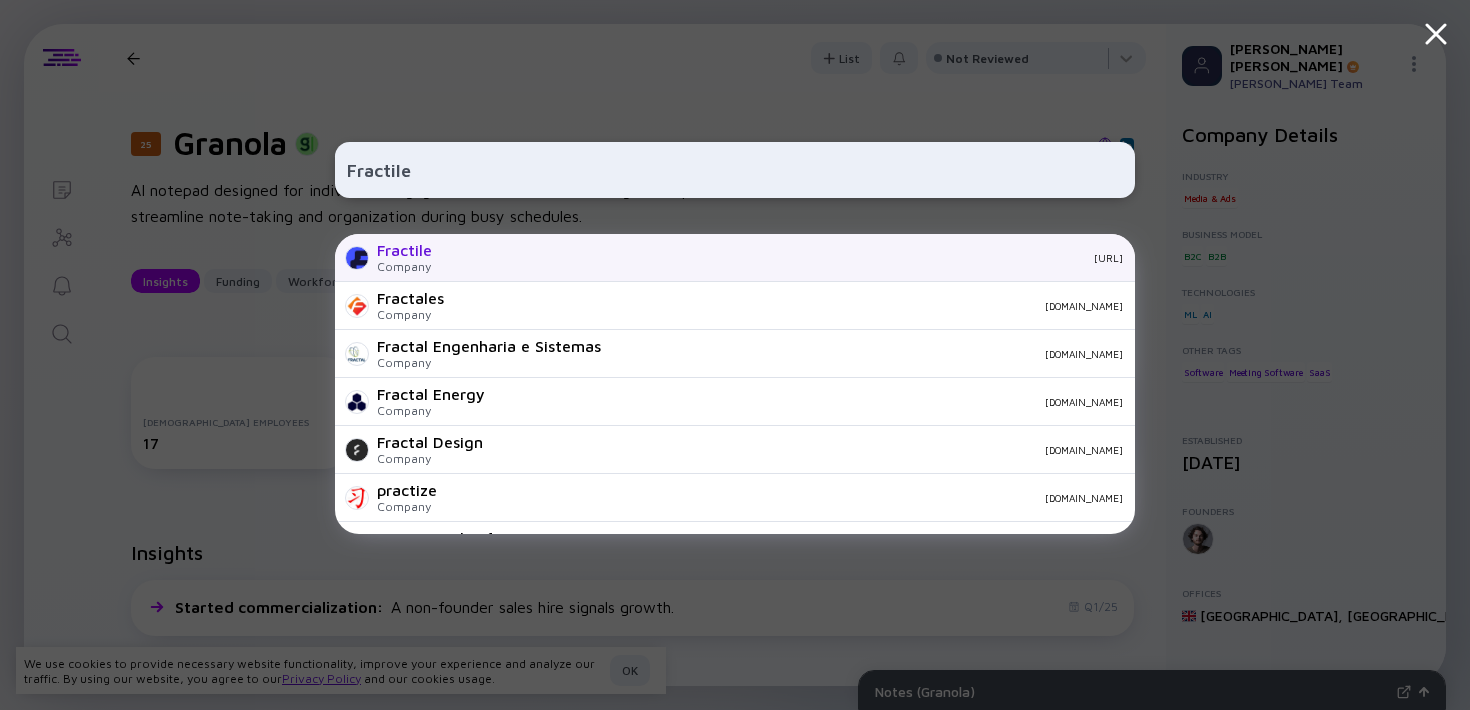 type on "Fractile" 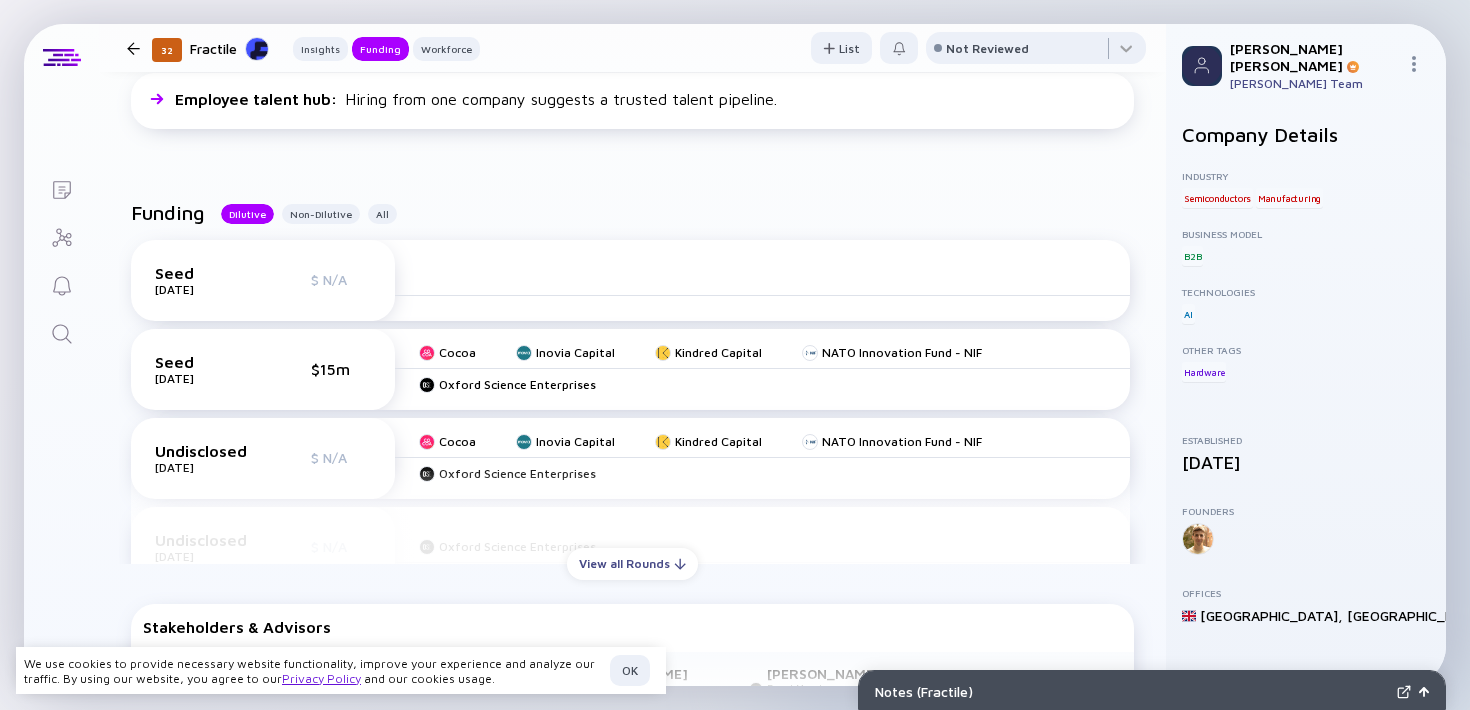 scroll, scrollTop: 535, scrollLeft: 0, axis: vertical 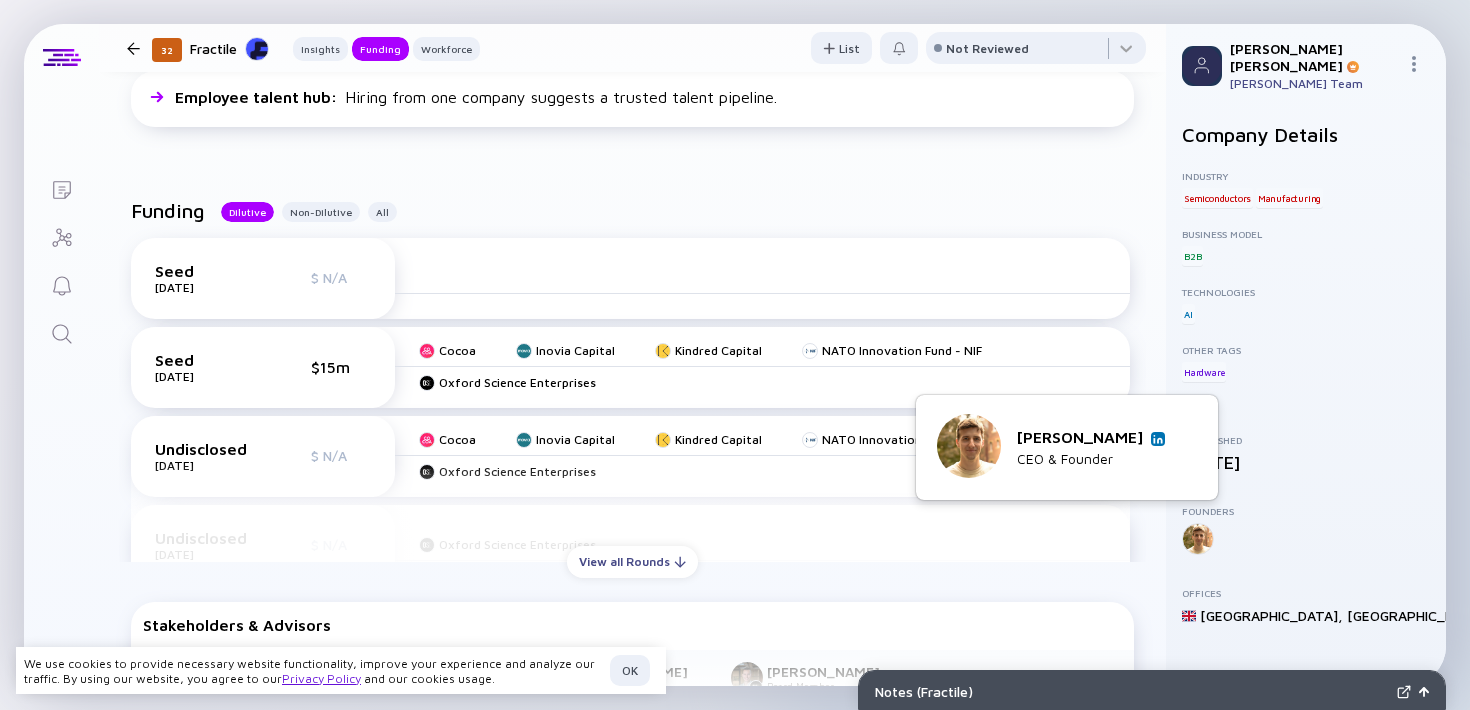 click at bounding box center (1158, 439) 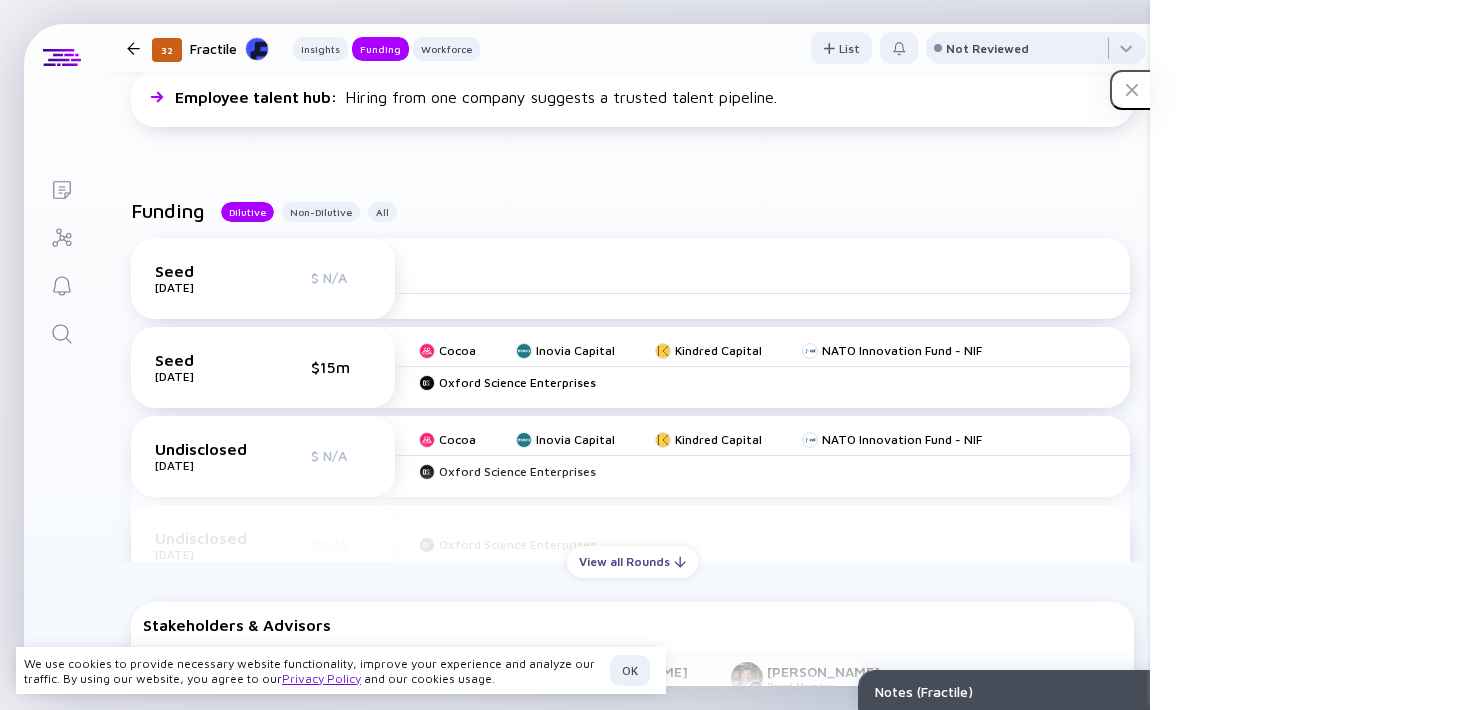 click 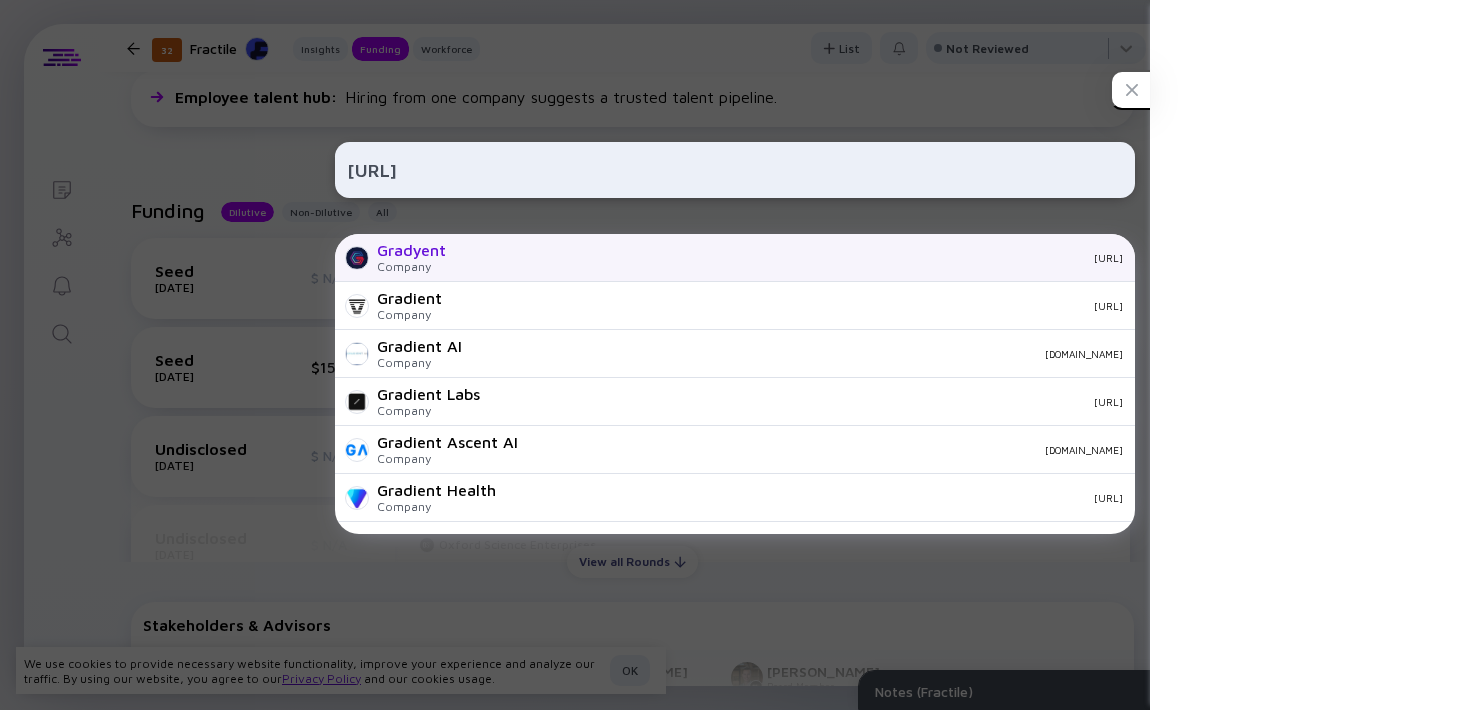 type on "[URL]" 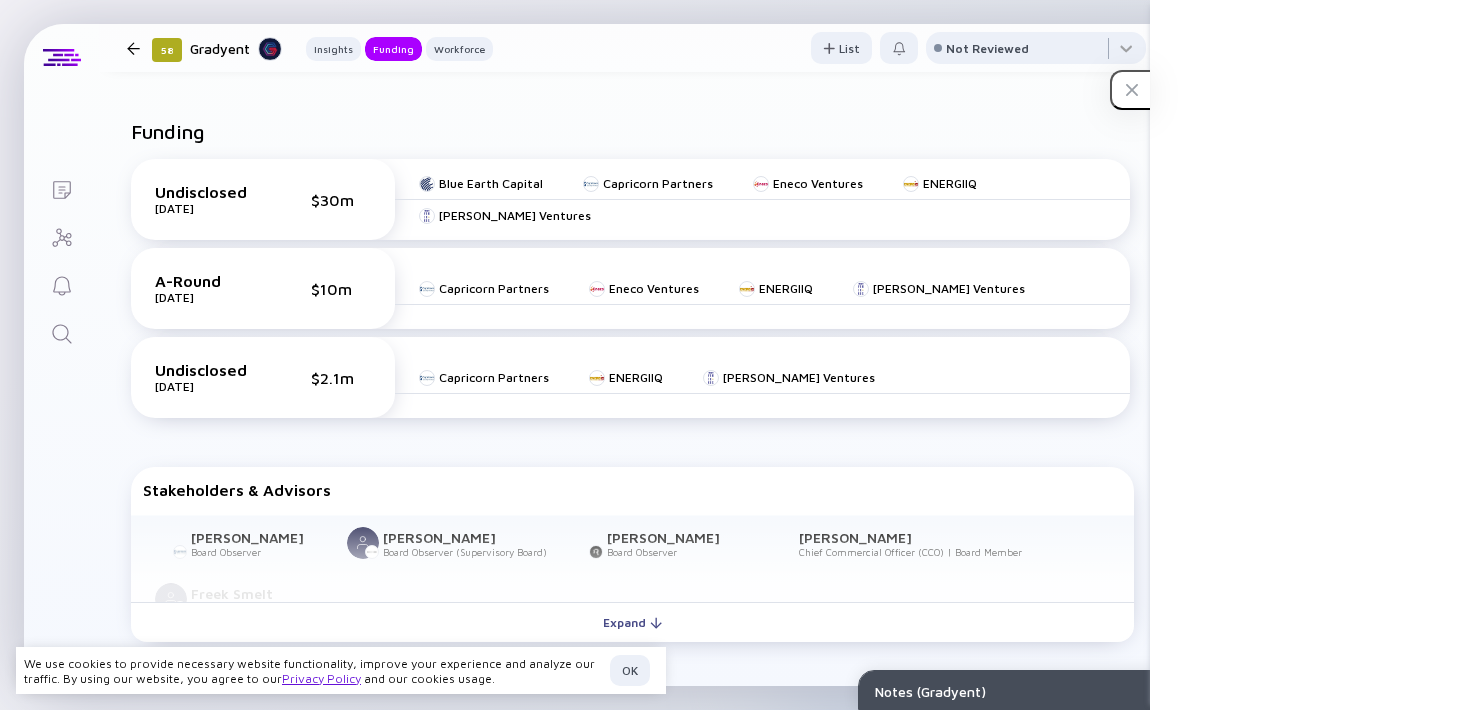 scroll, scrollTop: 636, scrollLeft: 0, axis: vertical 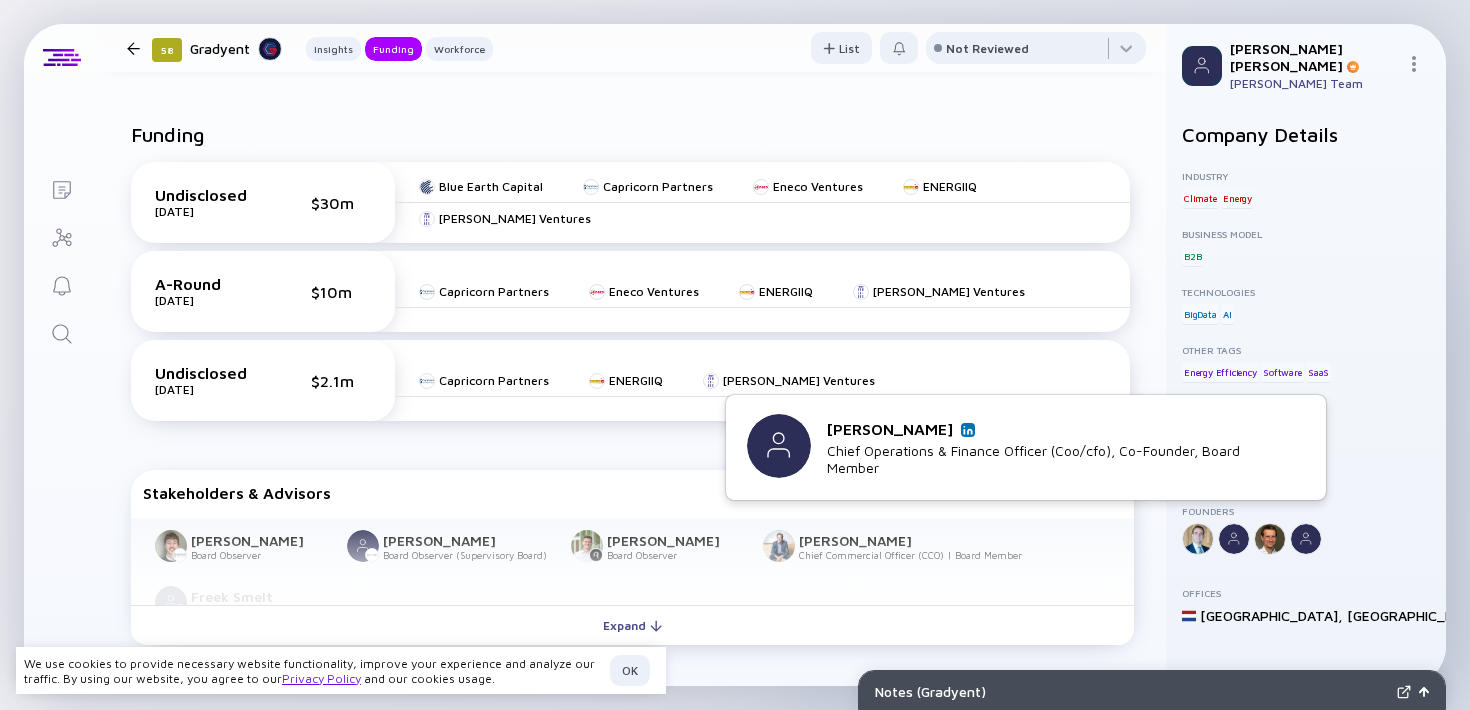 click on "[PERSON_NAME]" at bounding box center [1050, 429] 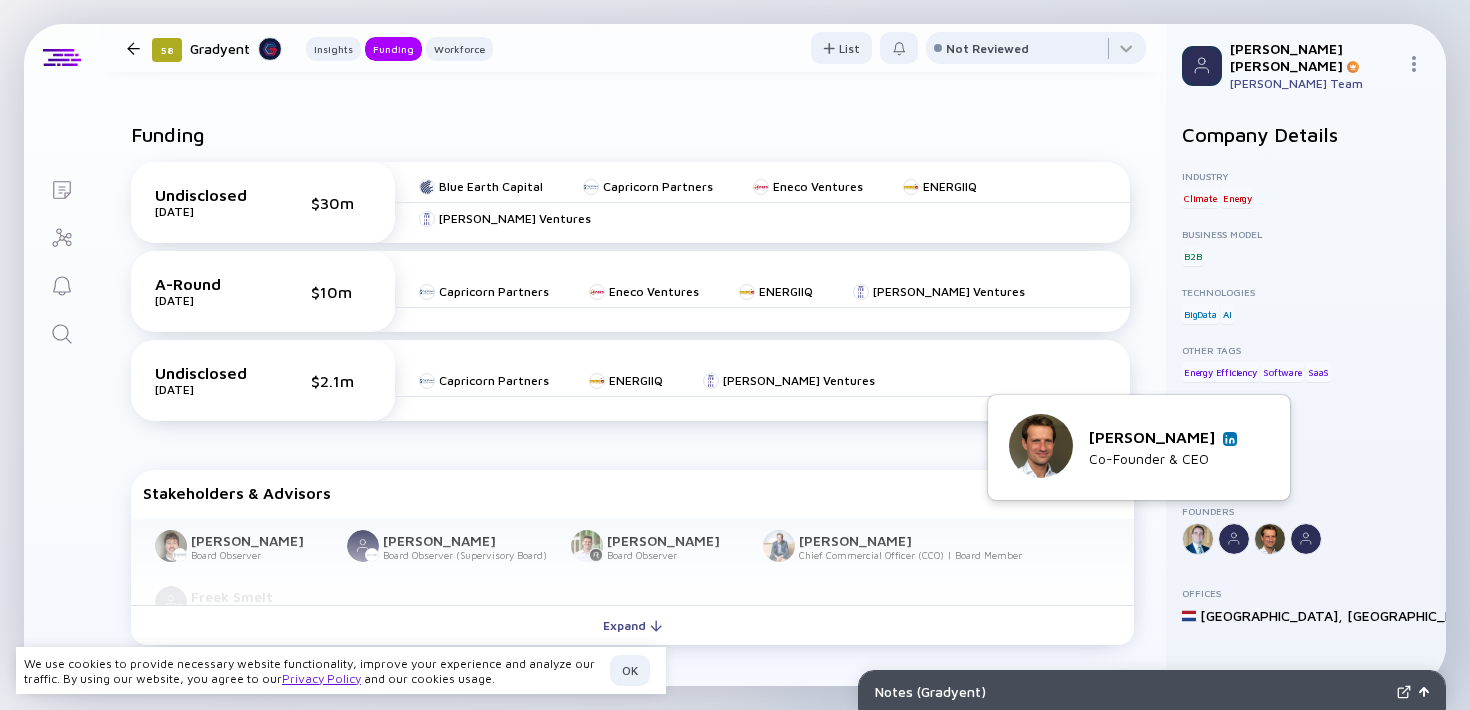 click at bounding box center (1230, 439) 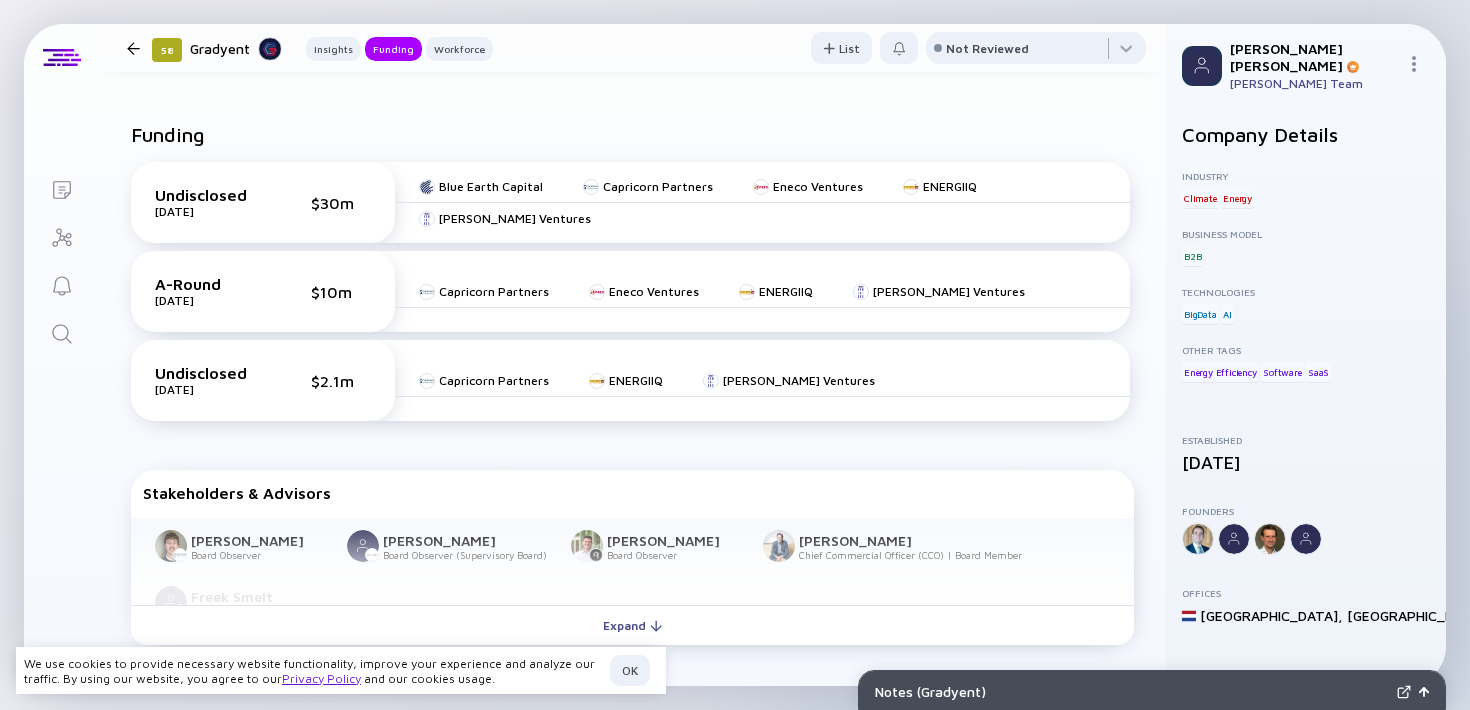 click 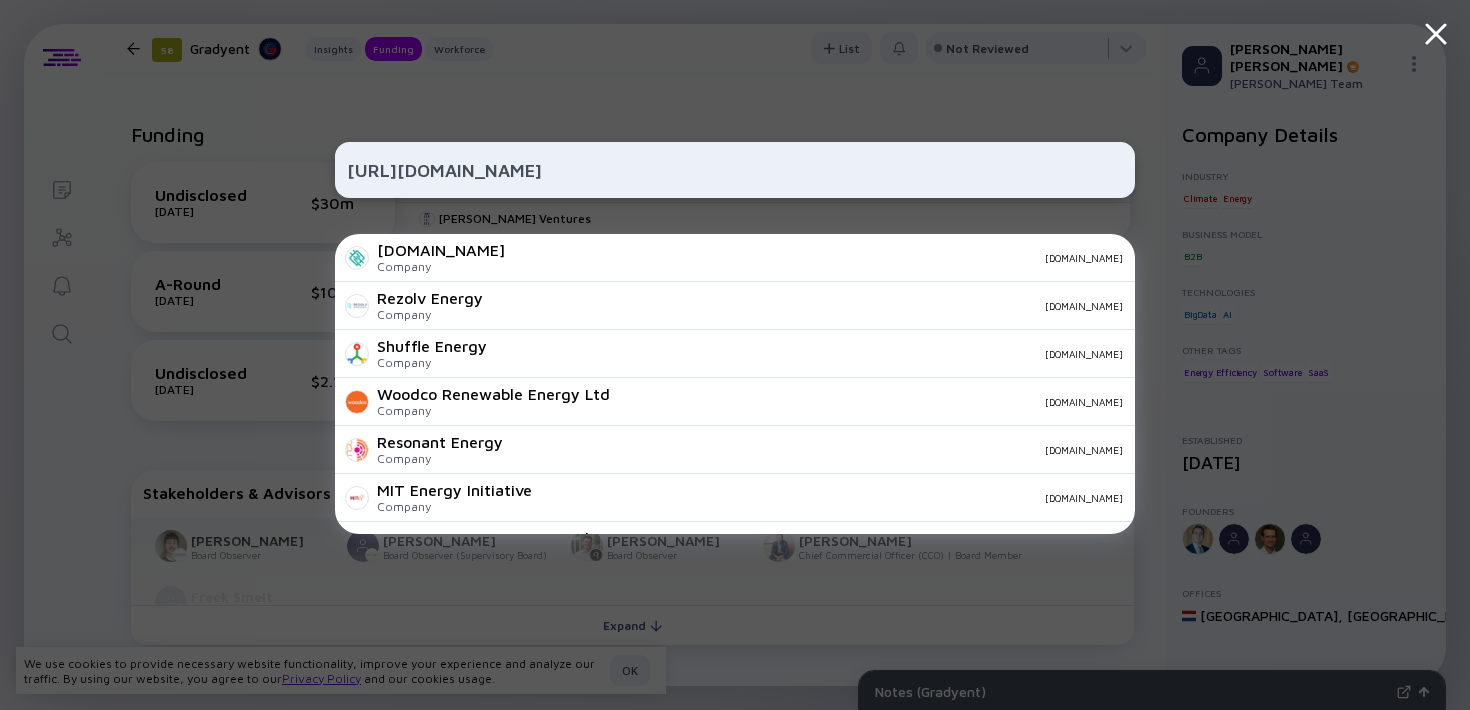 type on "[URL][DOMAIN_NAME]" 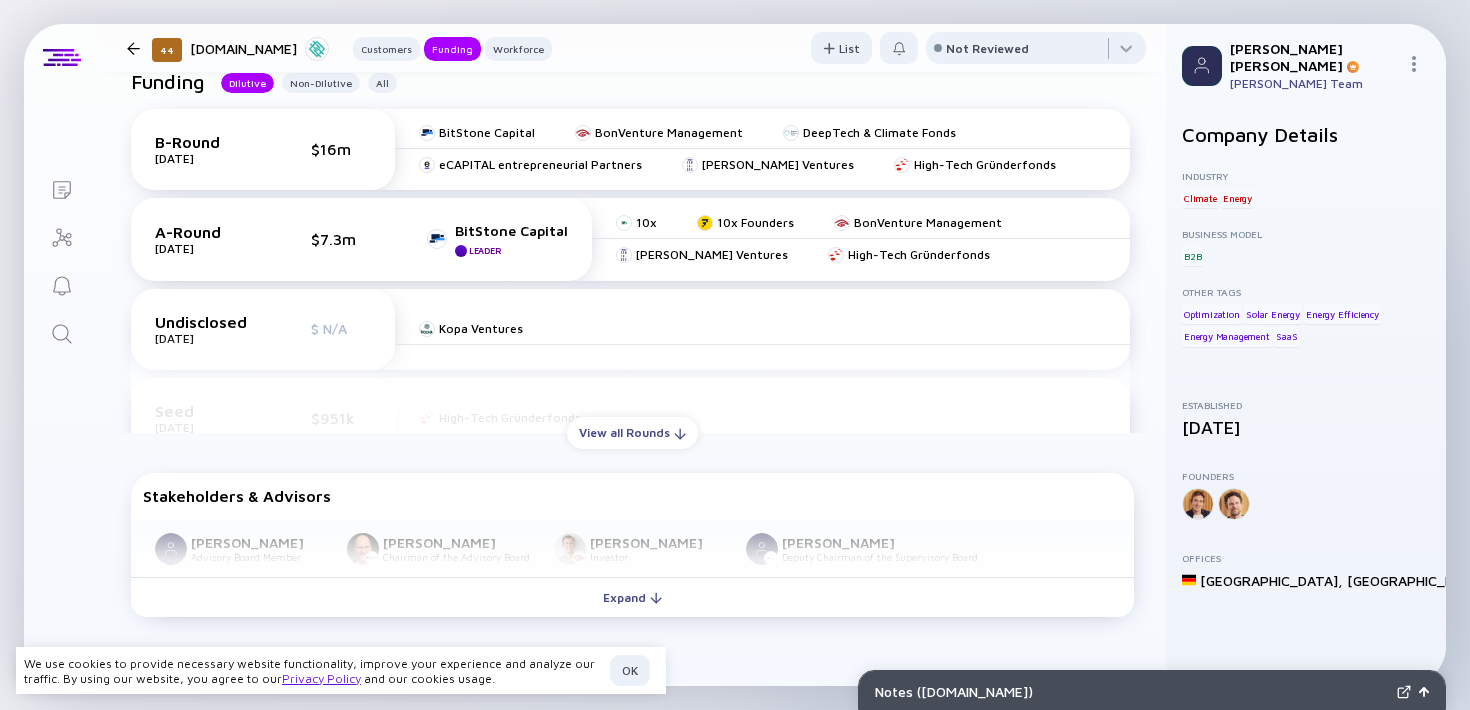 scroll, scrollTop: 349, scrollLeft: 0, axis: vertical 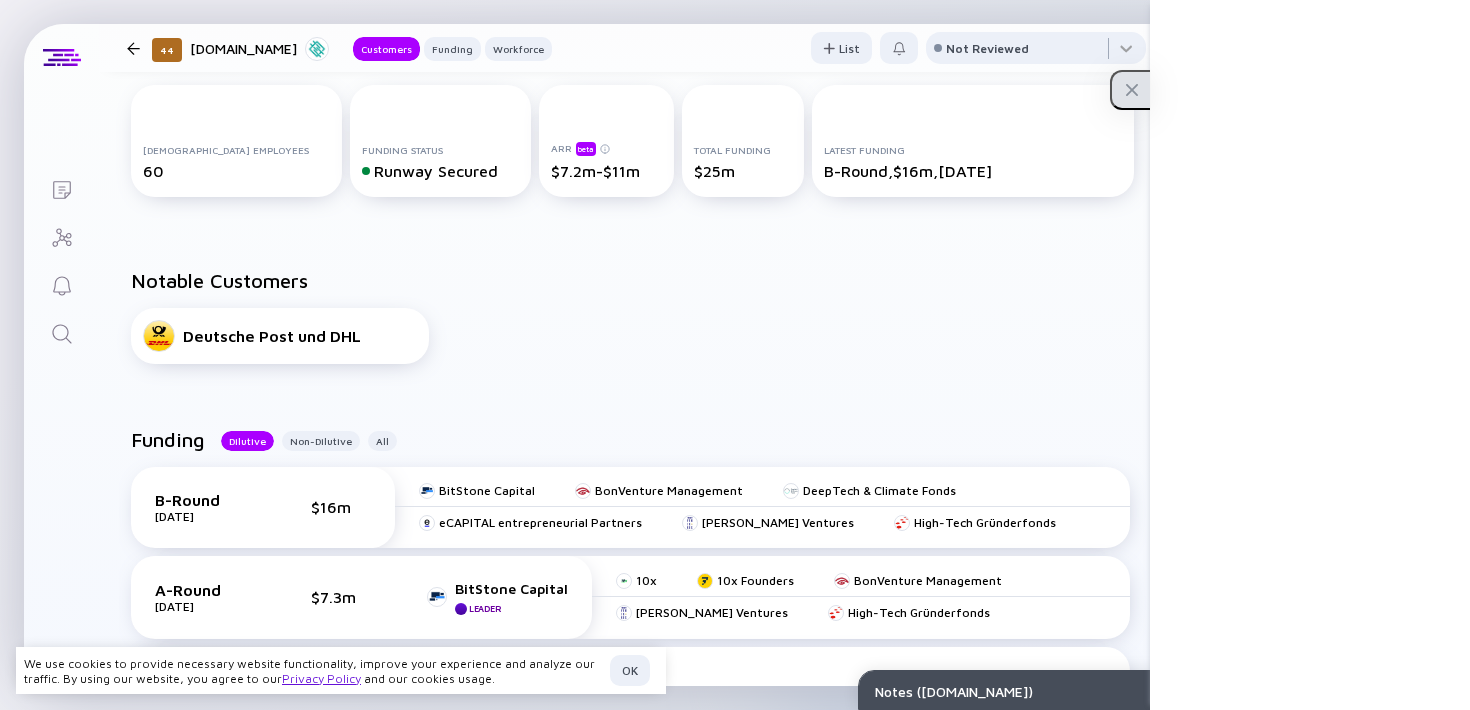 click 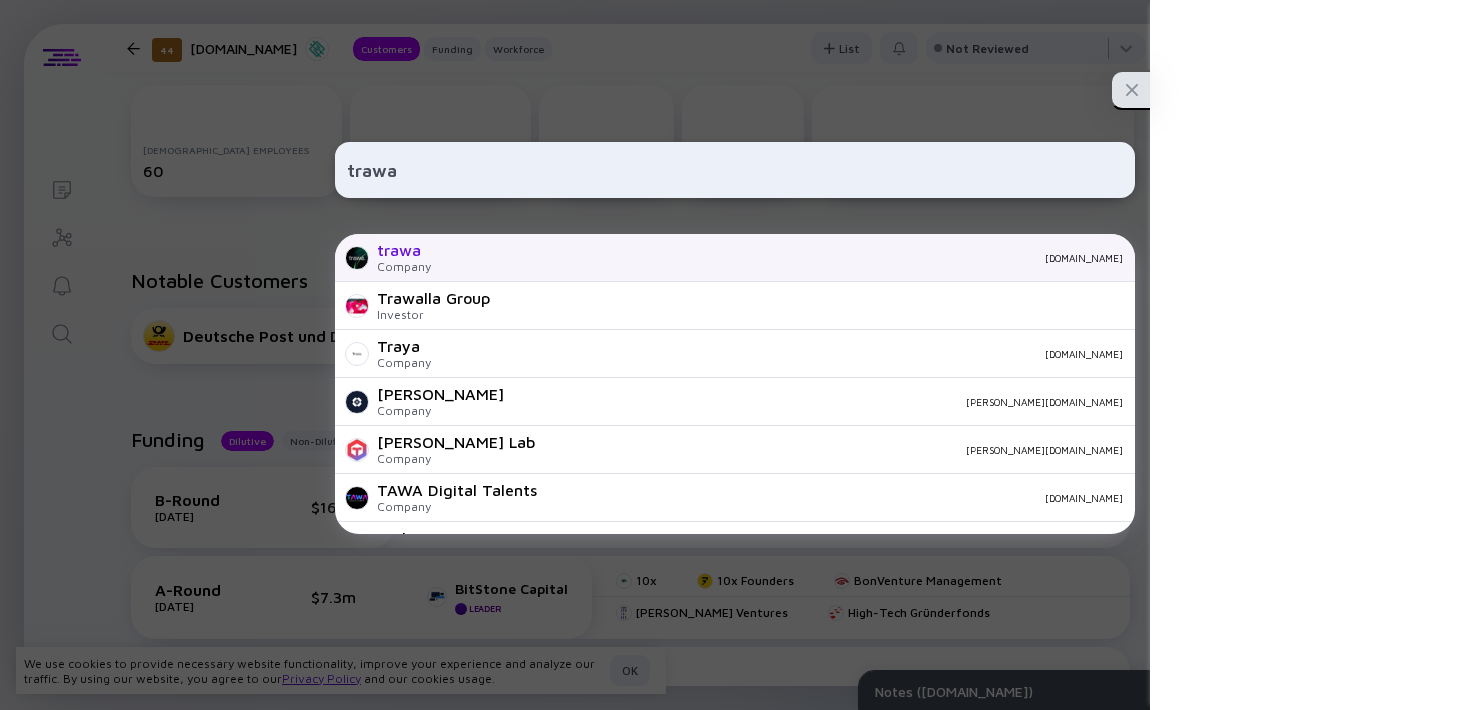 type on "trawa" 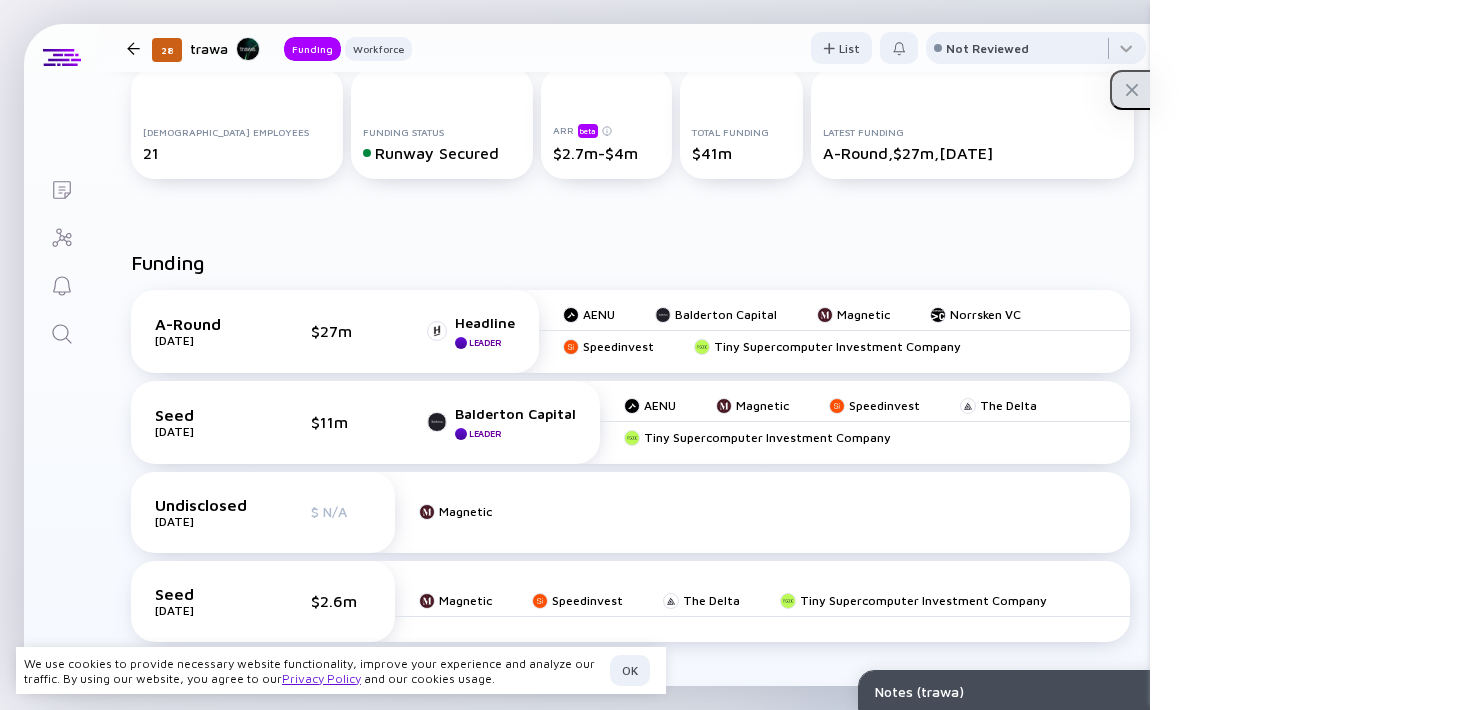 scroll, scrollTop: 0, scrollLeft: 0, axis: both 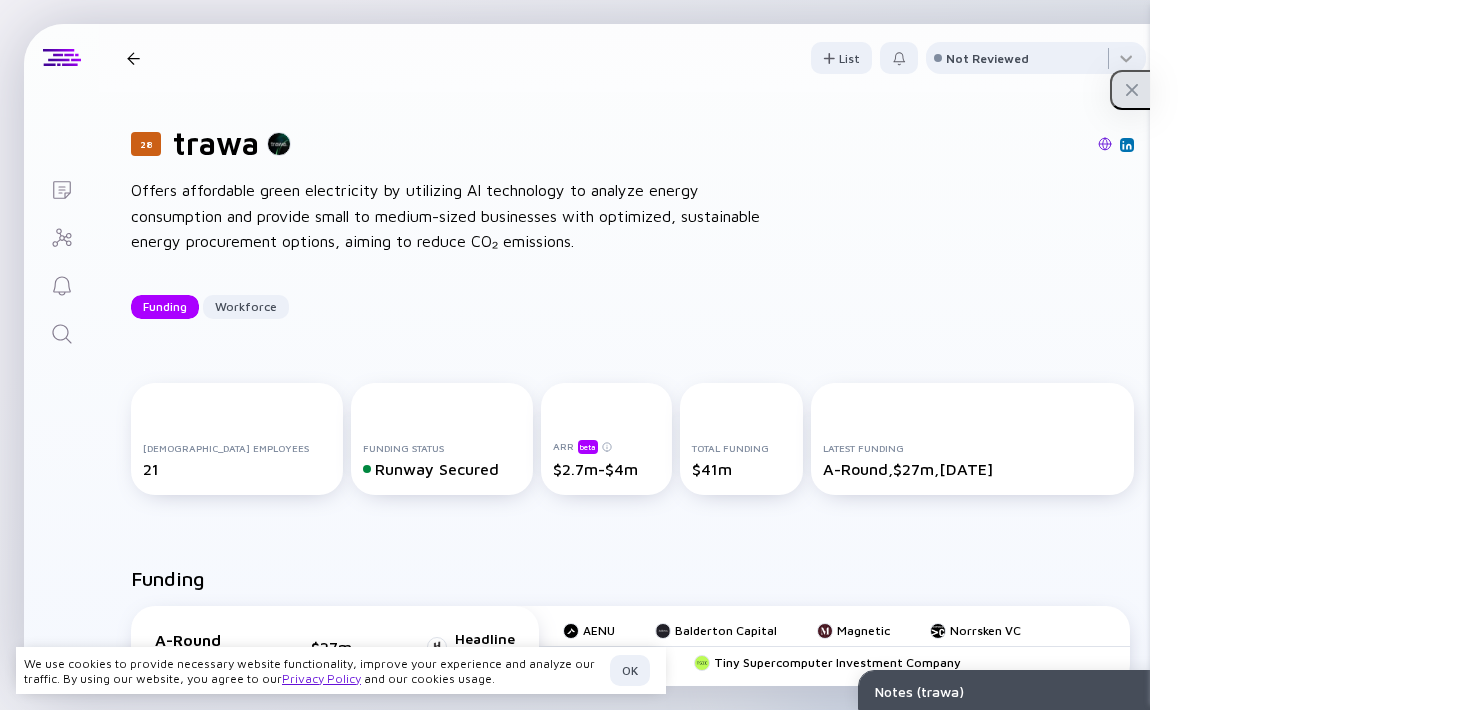 click at bounding box center (1105, 144) 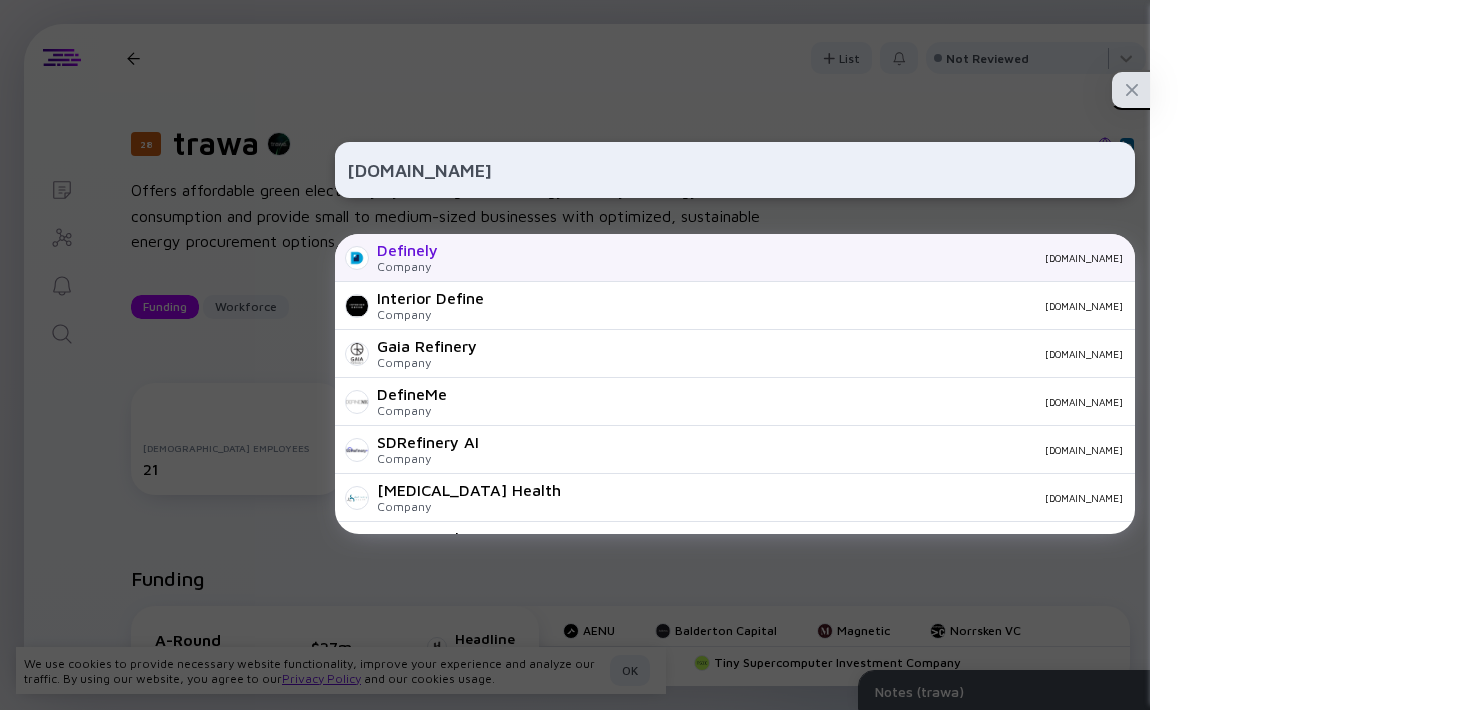type on "[DOMAIN_NAME]" 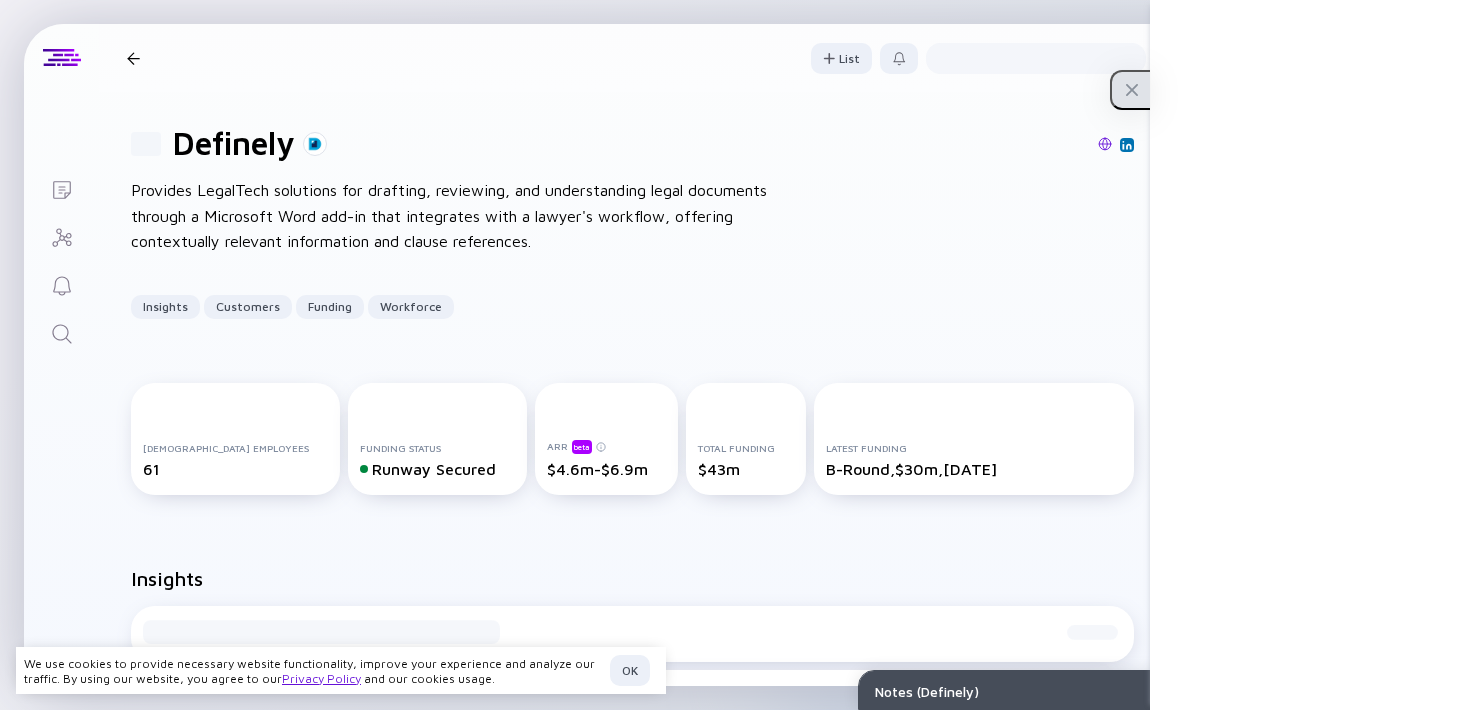 click at bounding box center (1130, 90) 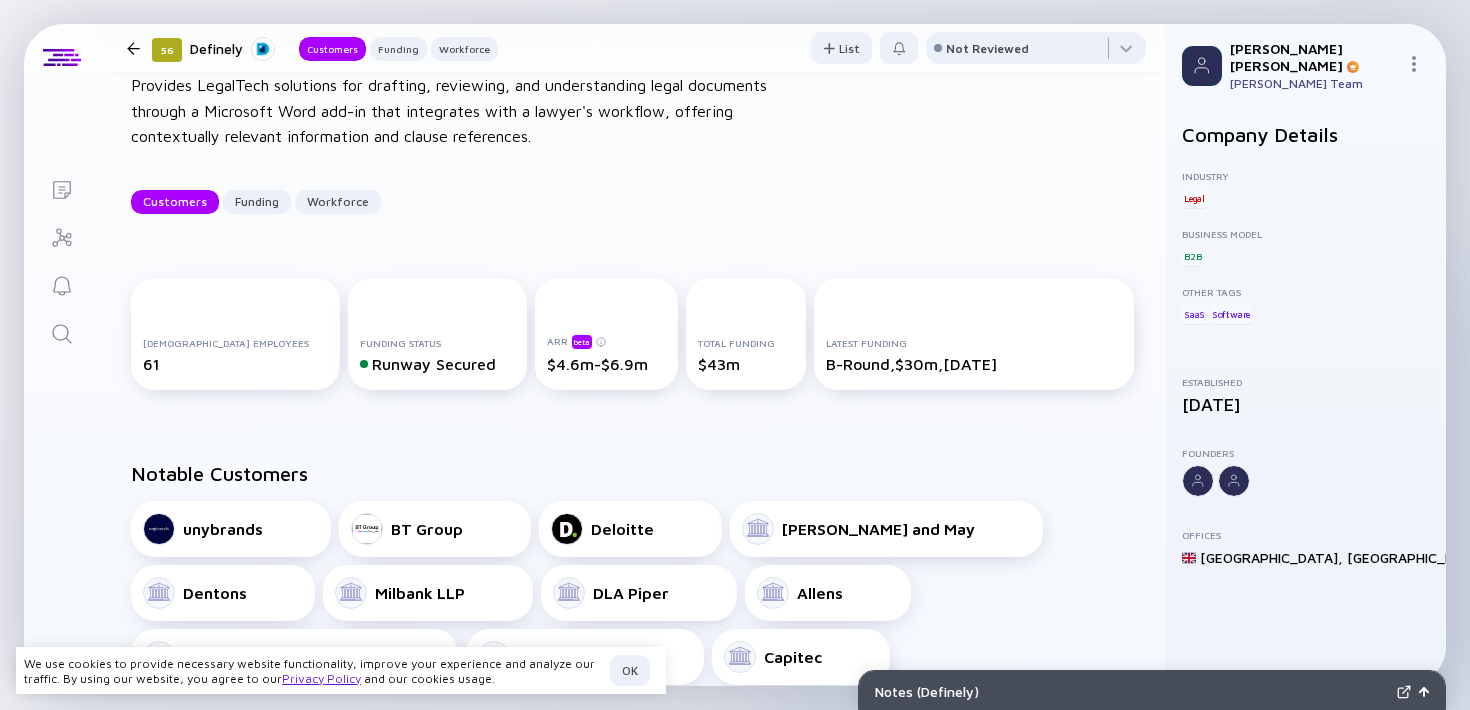 scroll, scrollTop: 152, scrollLeft: 0, axis: vertical 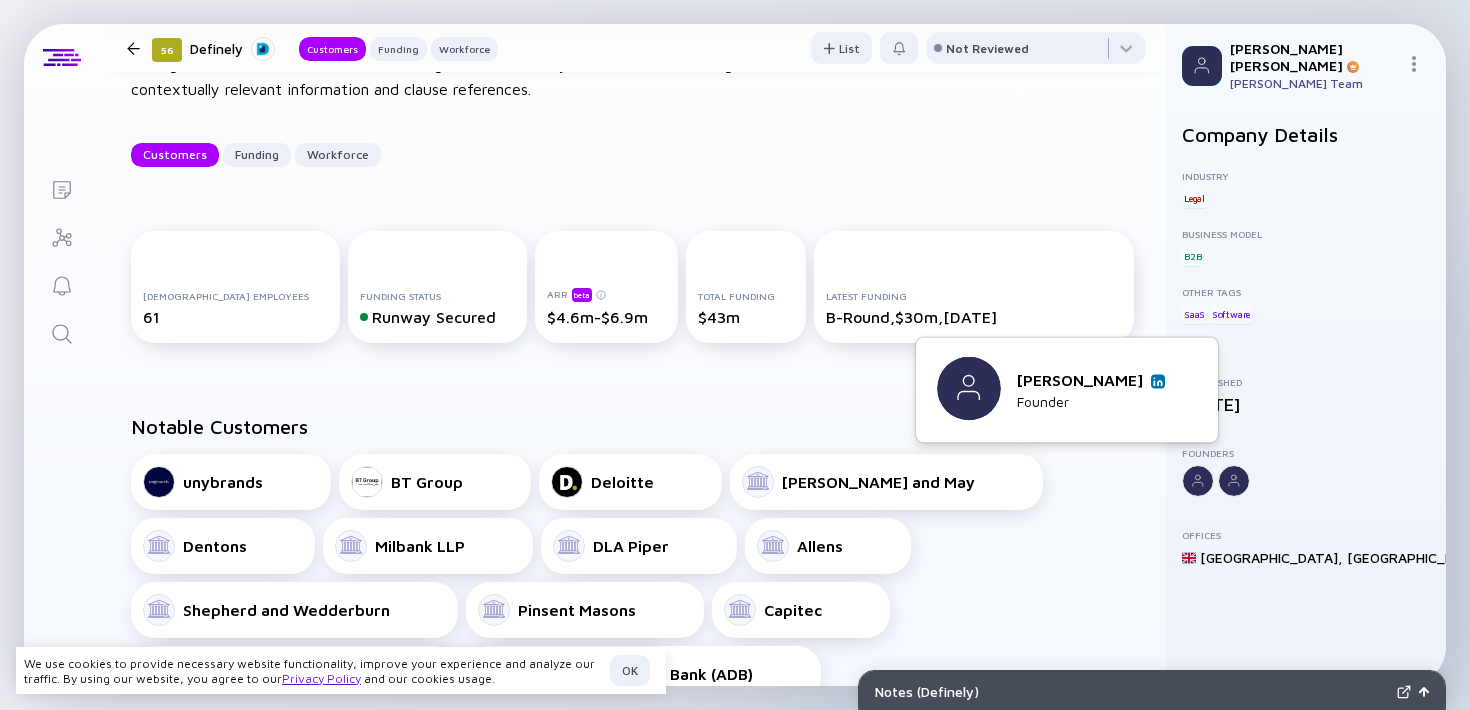 click at bounding box center [1158, 381] 